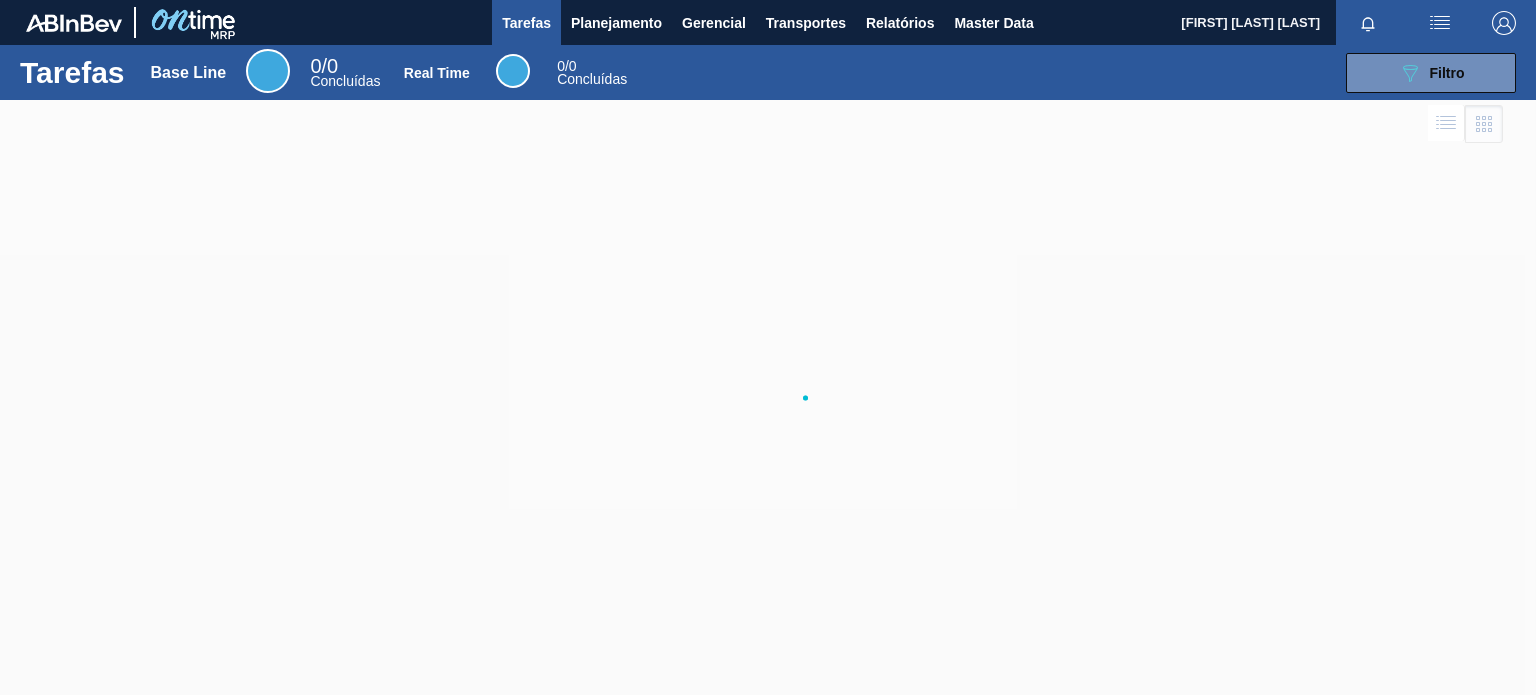 scroll, scrollTop: 0, scrollLeft: 0, axis: both 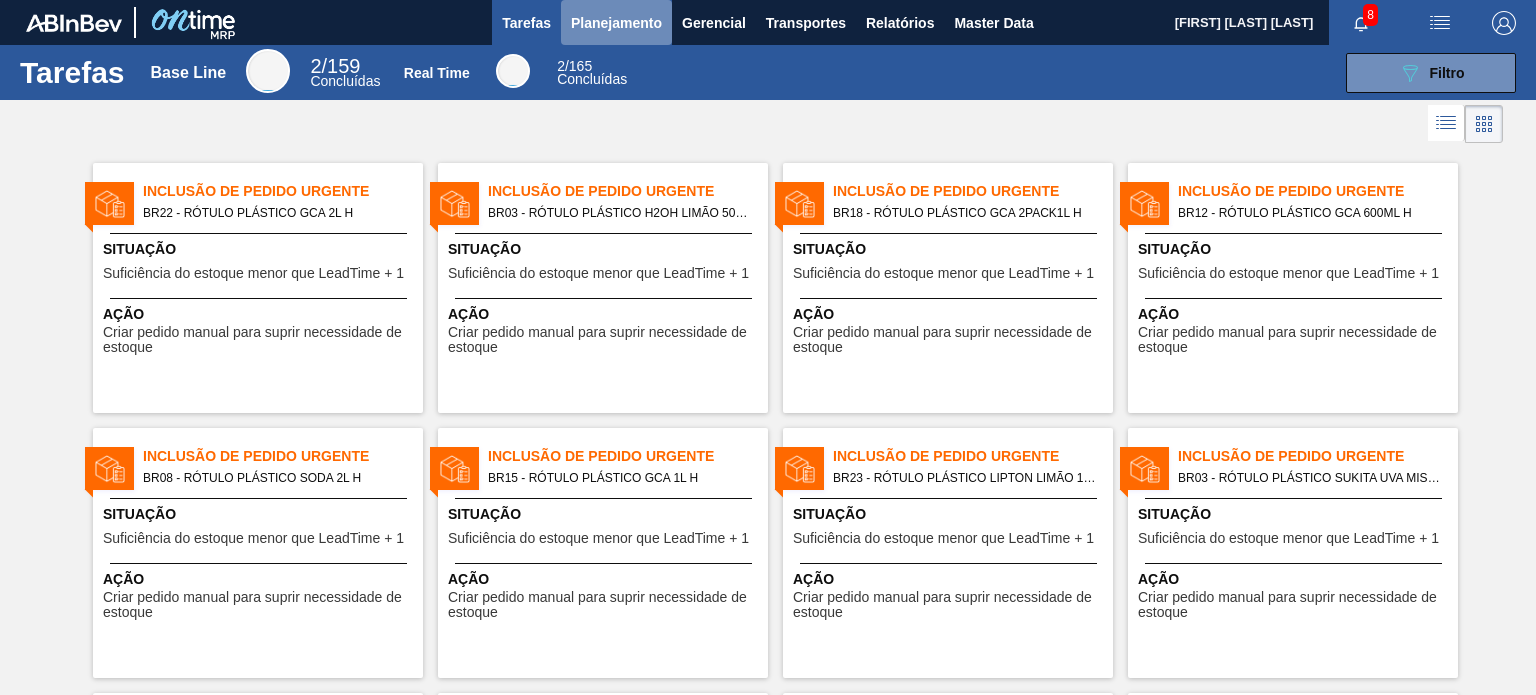 click on "Planejamento" at bounding box center (616, 23) 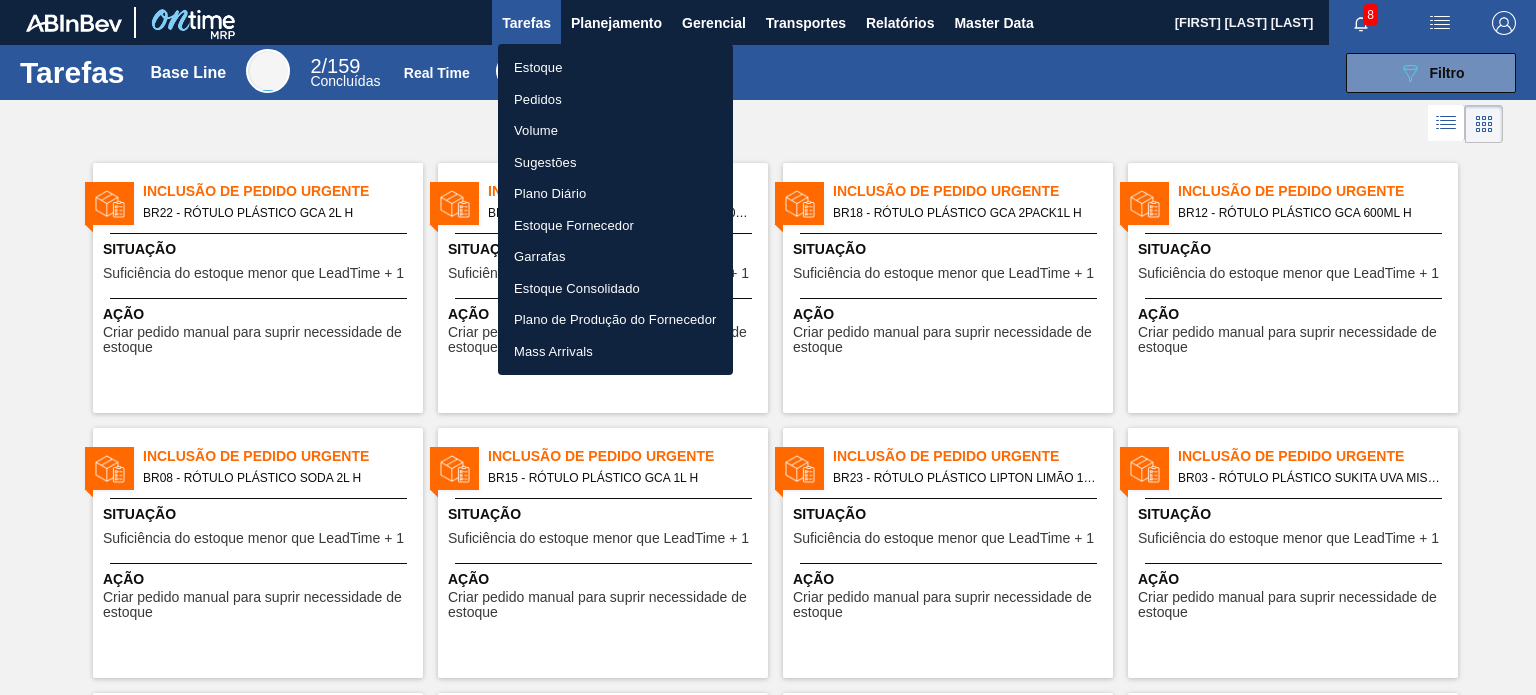 click on "Estoque" at bounding box center (615, 68) 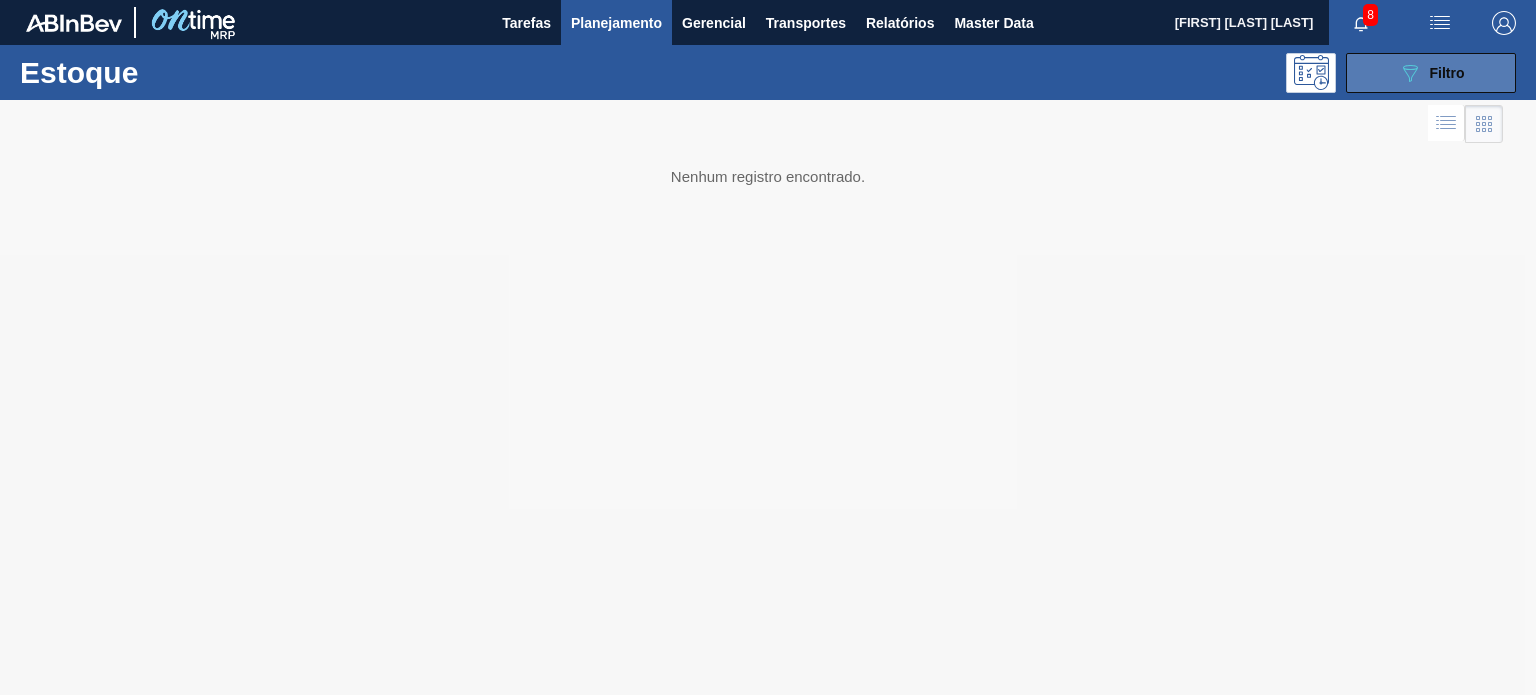 click on "089F7B8B-B2A5-4AFE-B5C0-19BA573D28AC" 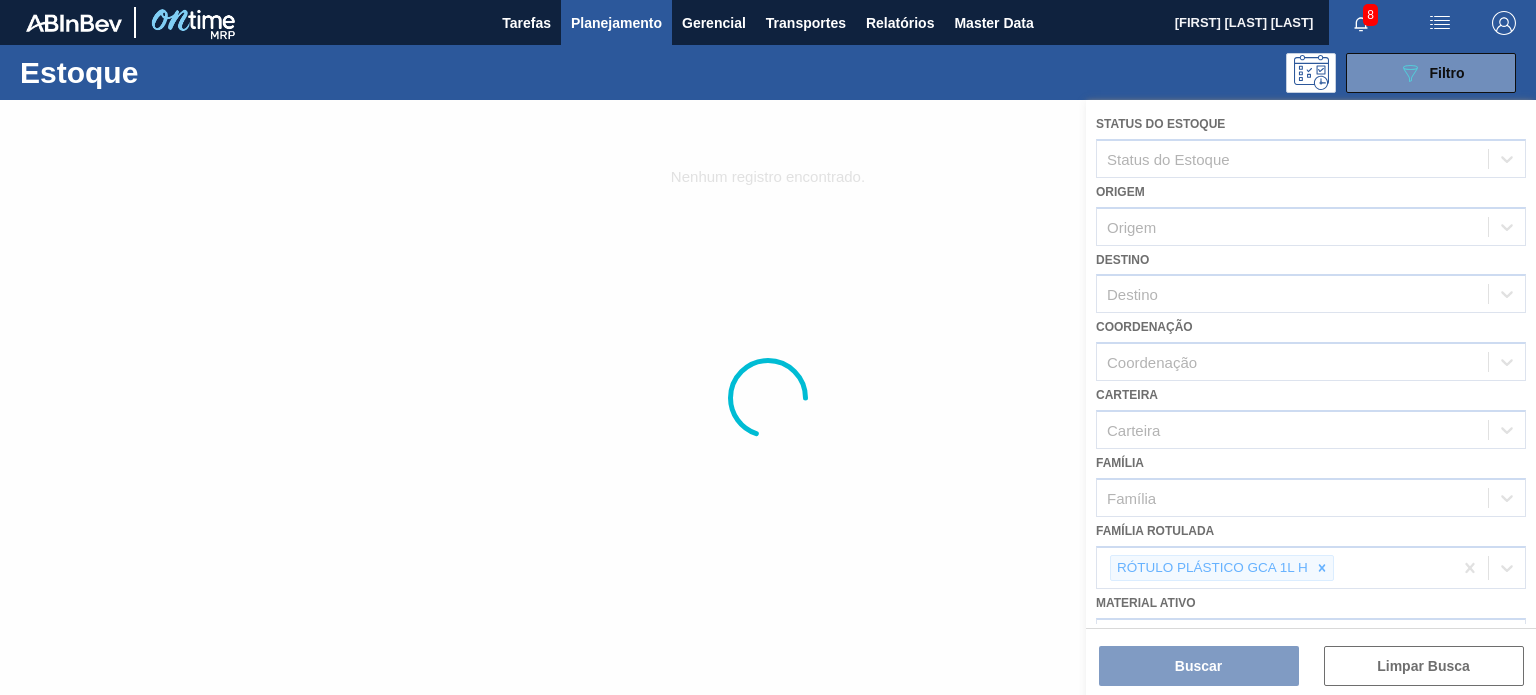 click at bounding box center (768, 397) 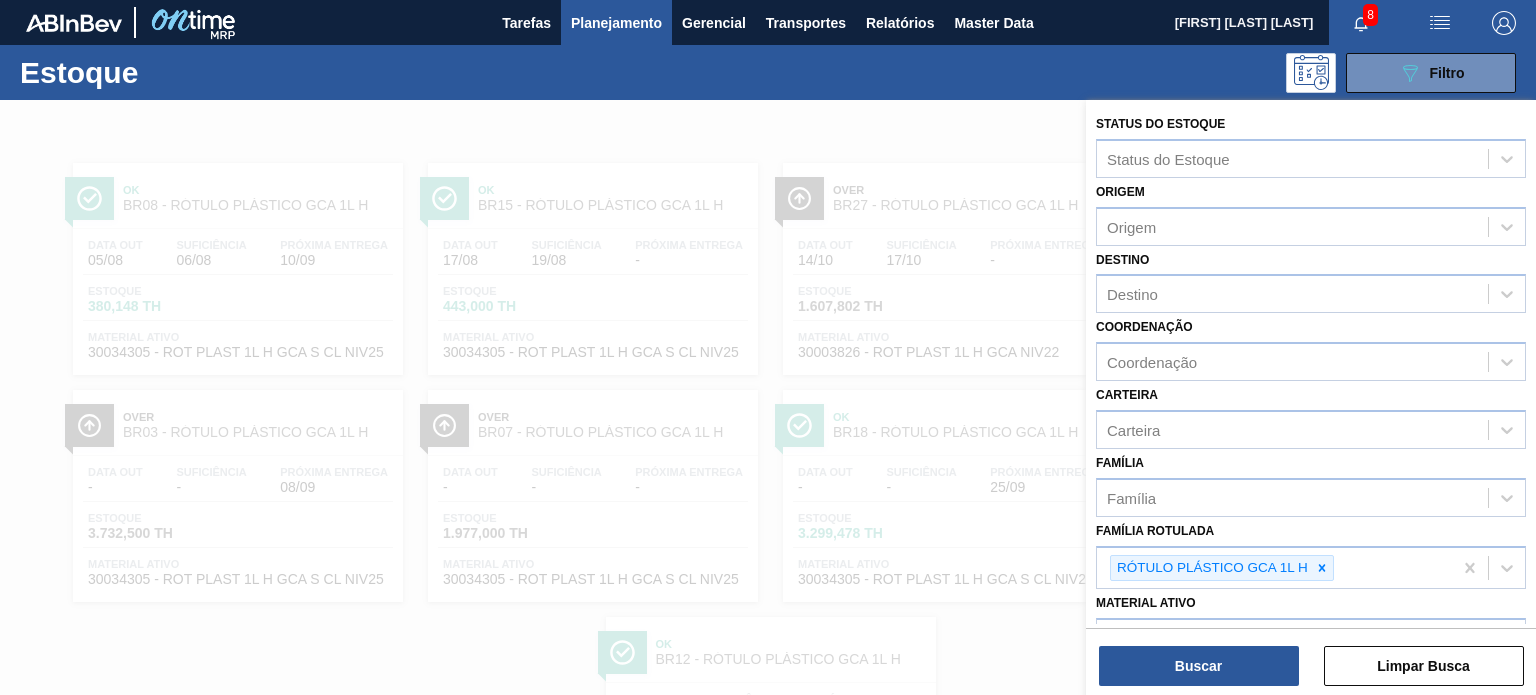 click 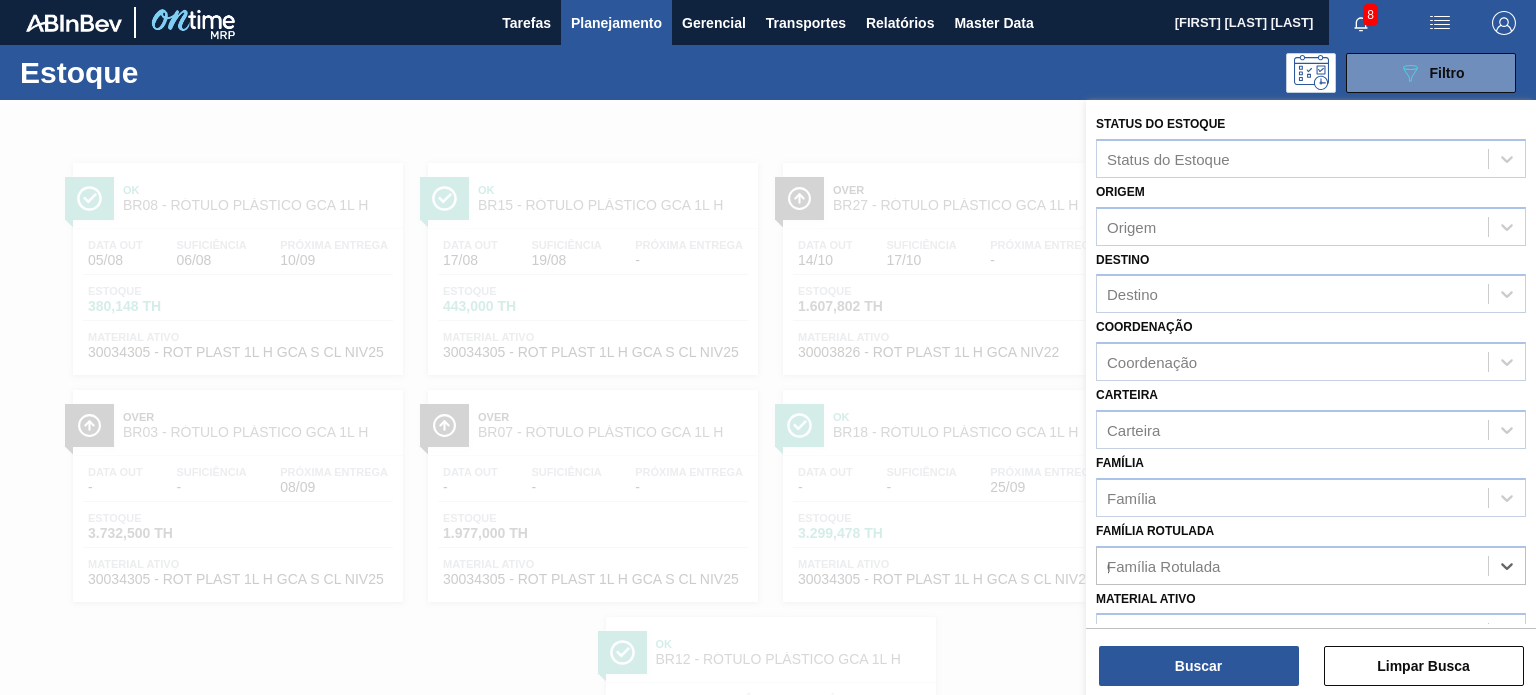 scroll, scrollTop: 181, scrollLeft: 0, axis: vertical 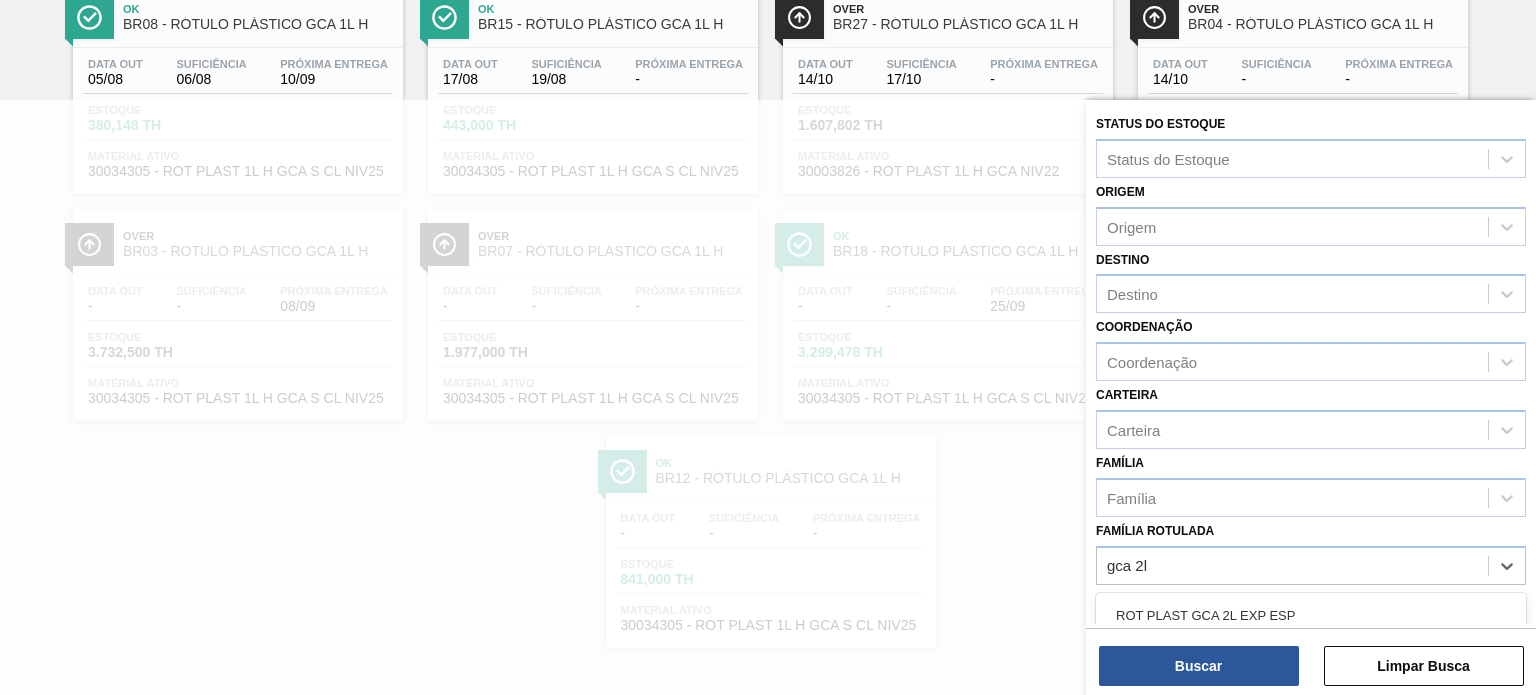 type on "gca 2l h" 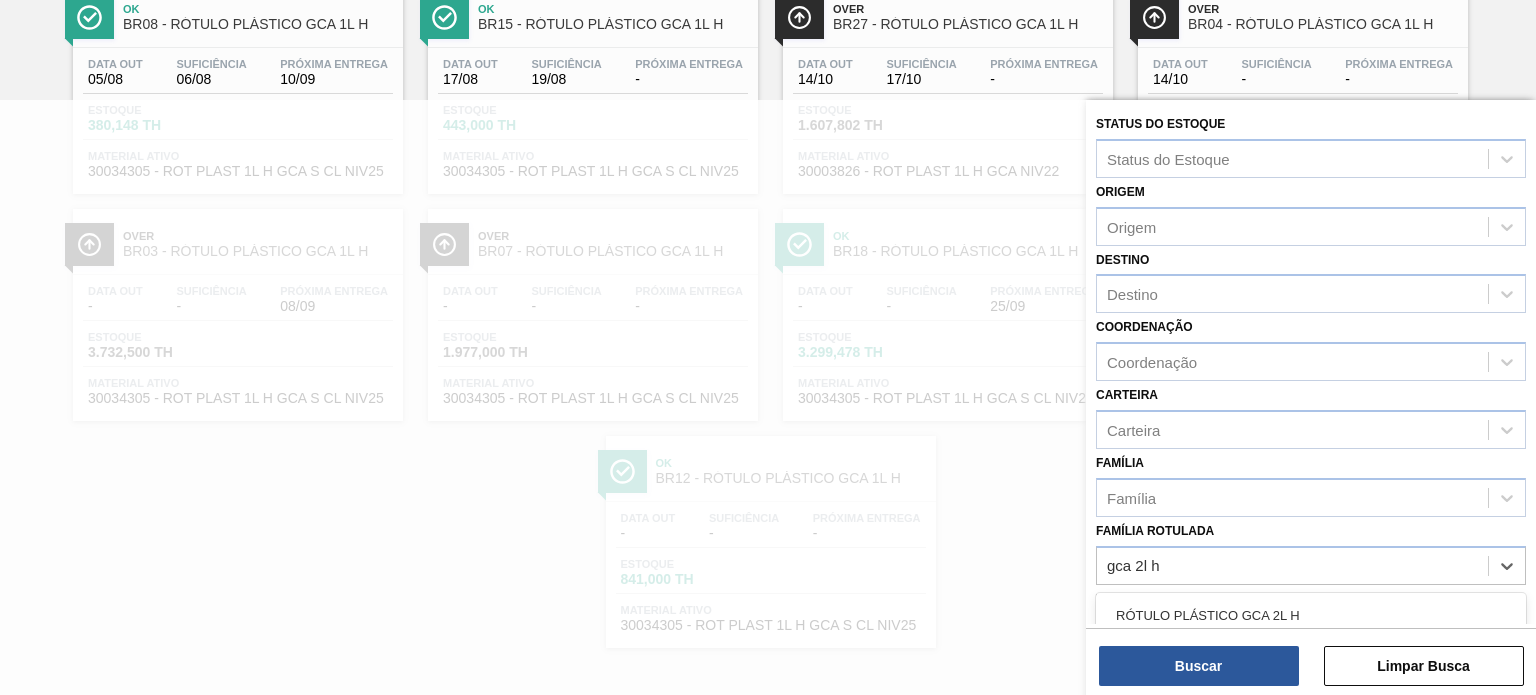click on "RÓTULO PLÁSTICO GCA 2L H" at bounding box center (1311, 615) 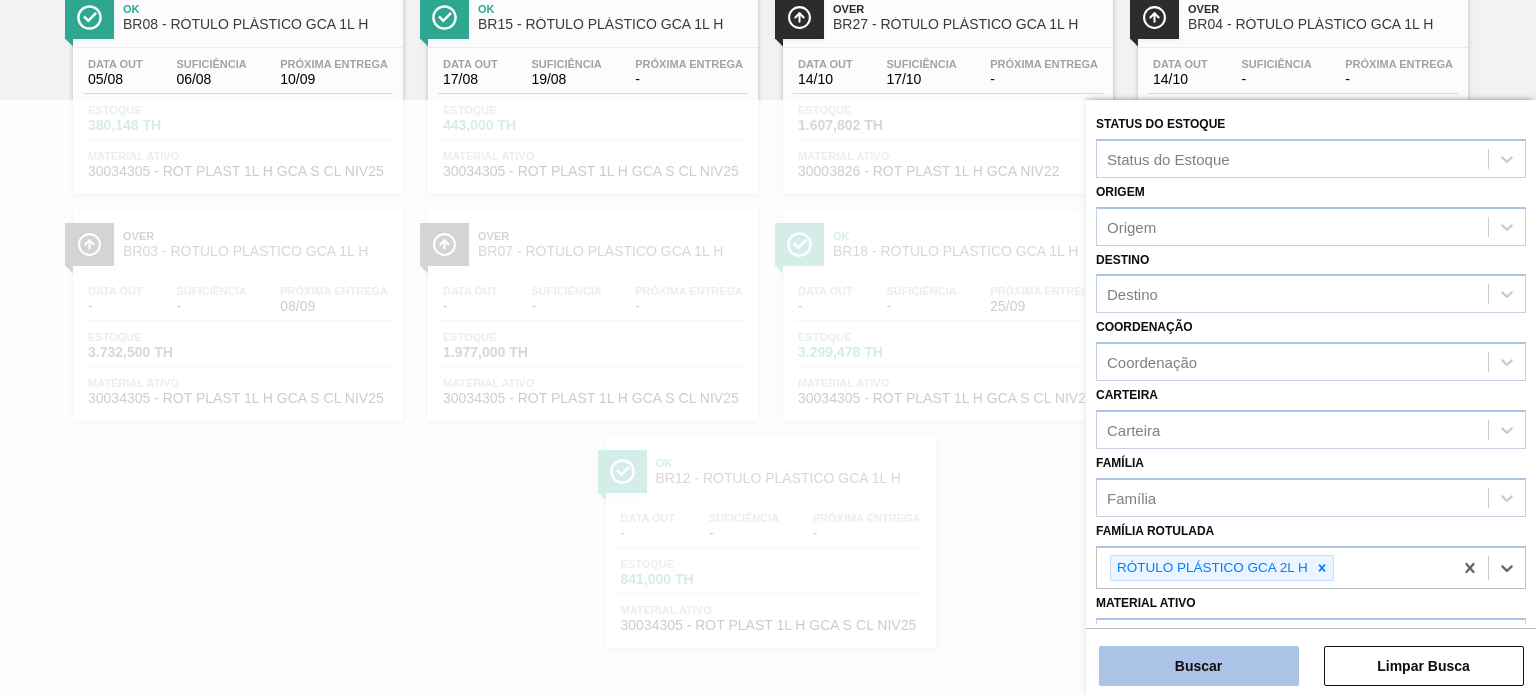 click on "Buscar" at bounding box center [1199, 666] 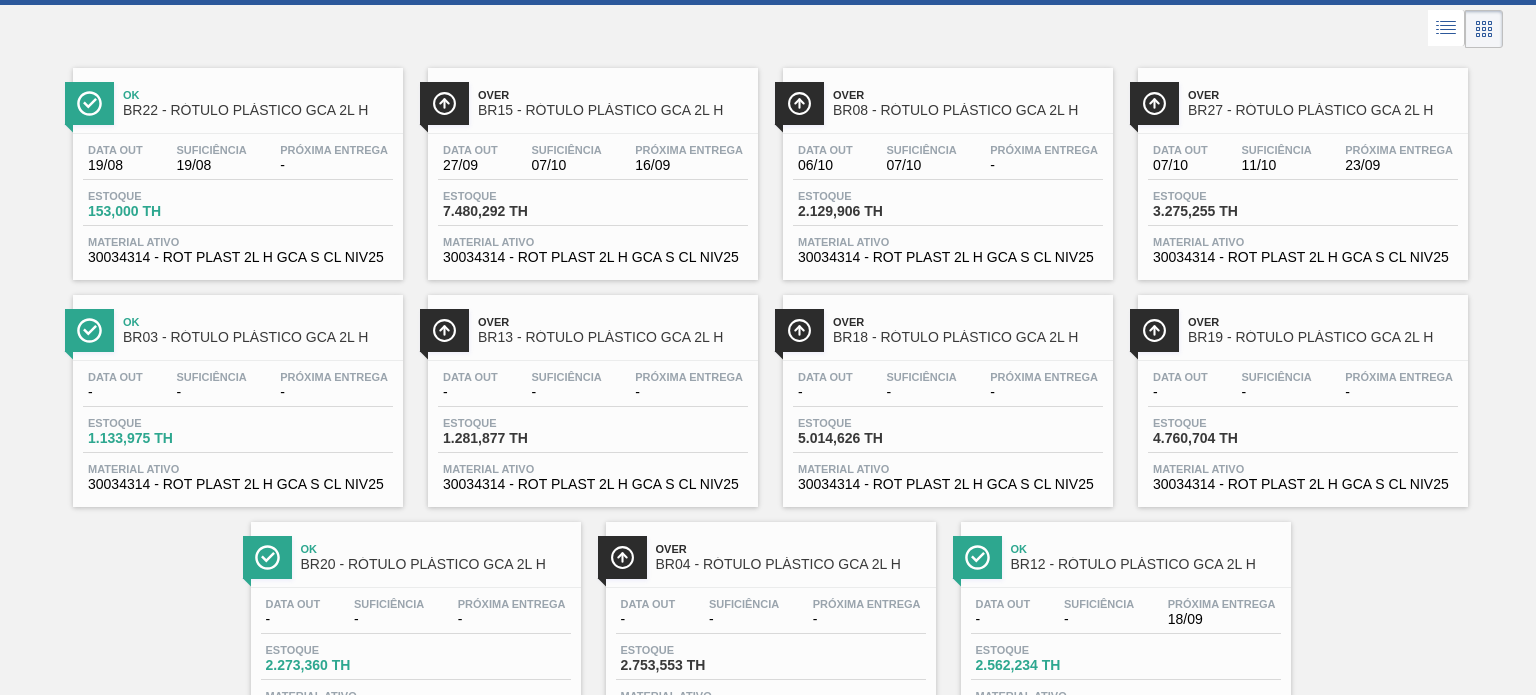 scroll, scrollTop: 0, scrollLeft: 0, axis: both 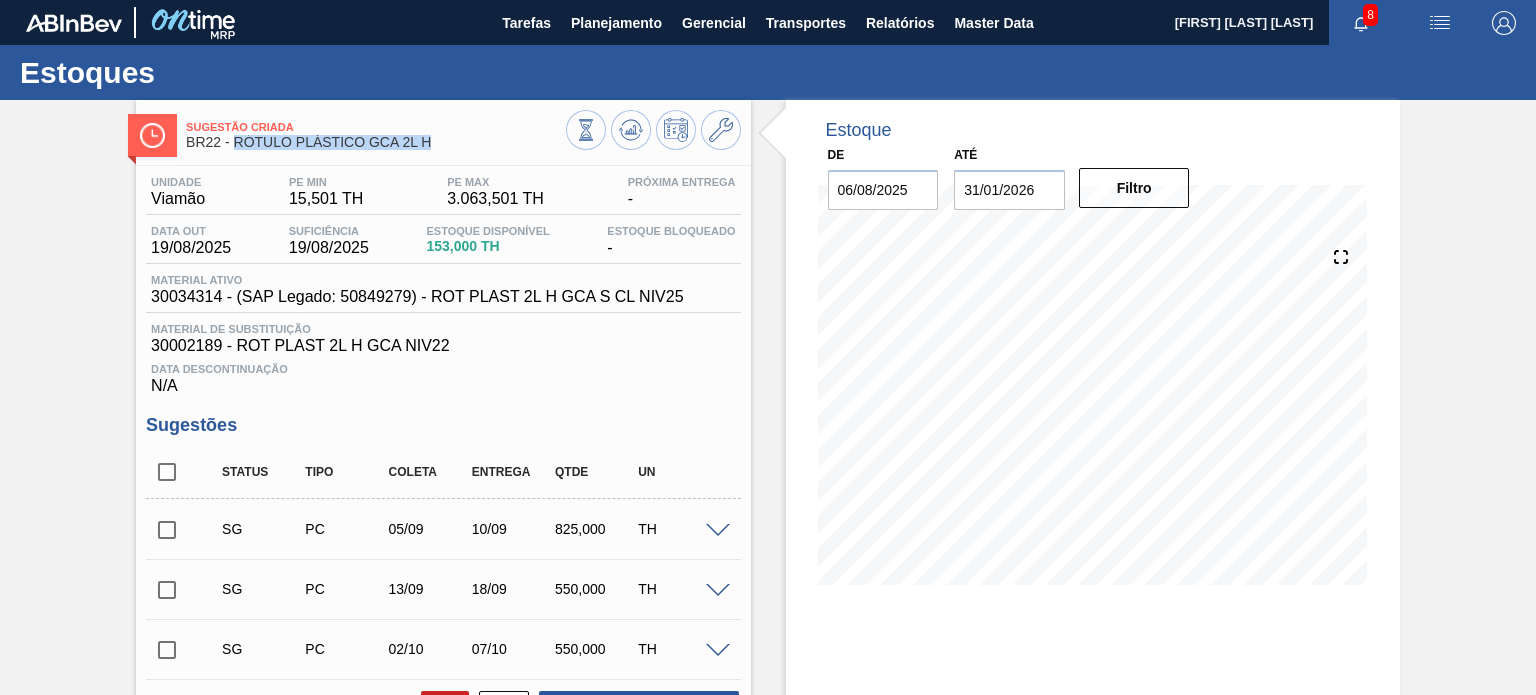 drag, startPoint x: 439, startPoint y: 150, endPoint x: 236, endPoint y: 151, distance: 203.00246 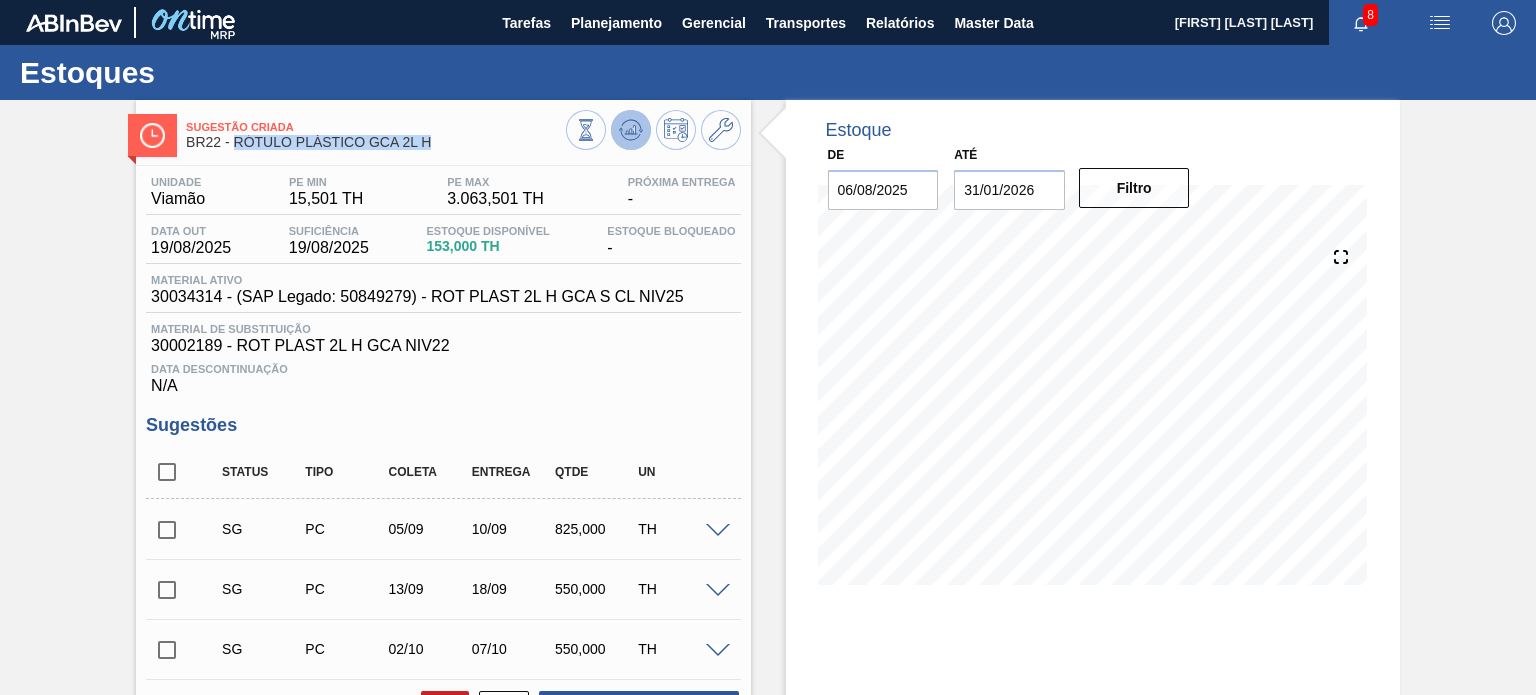 click 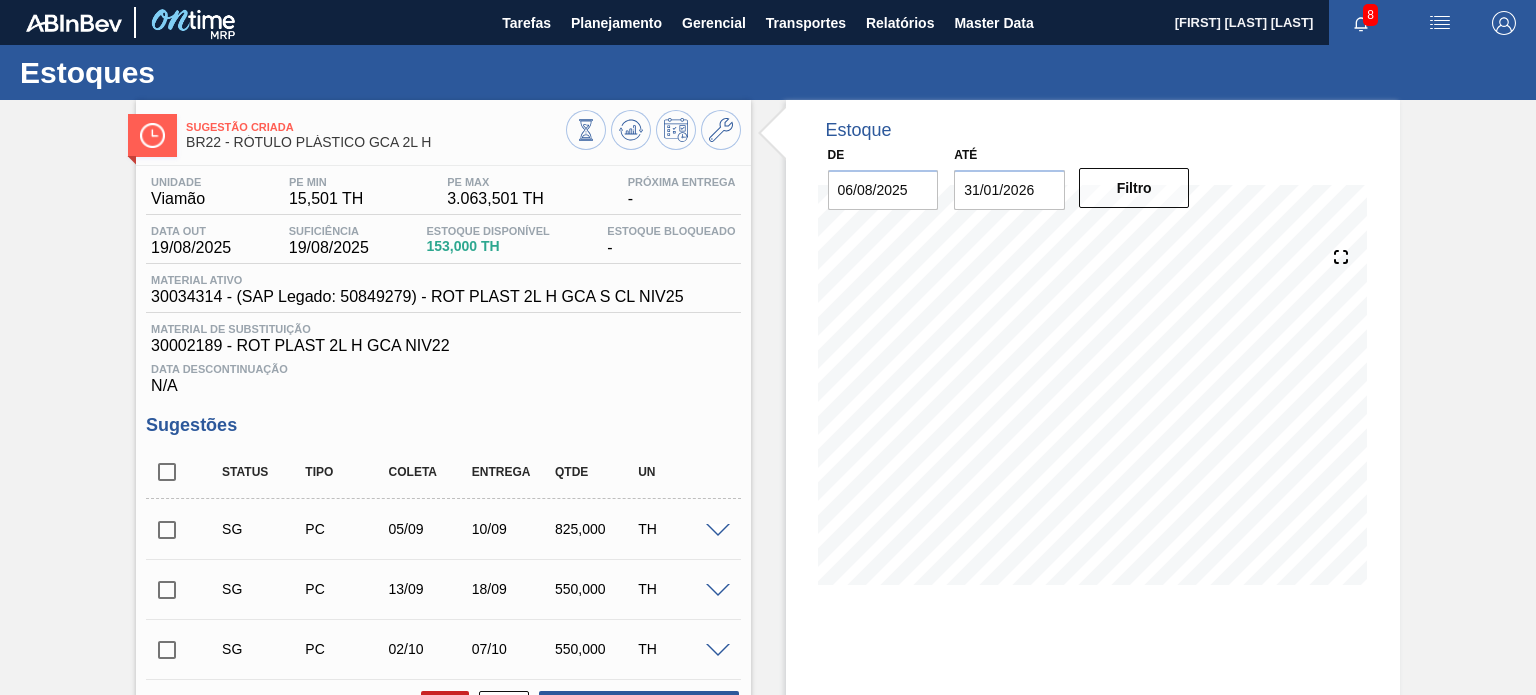 click on "Estoque Disponível 153,000 TH" at bounding box center (487, 241) 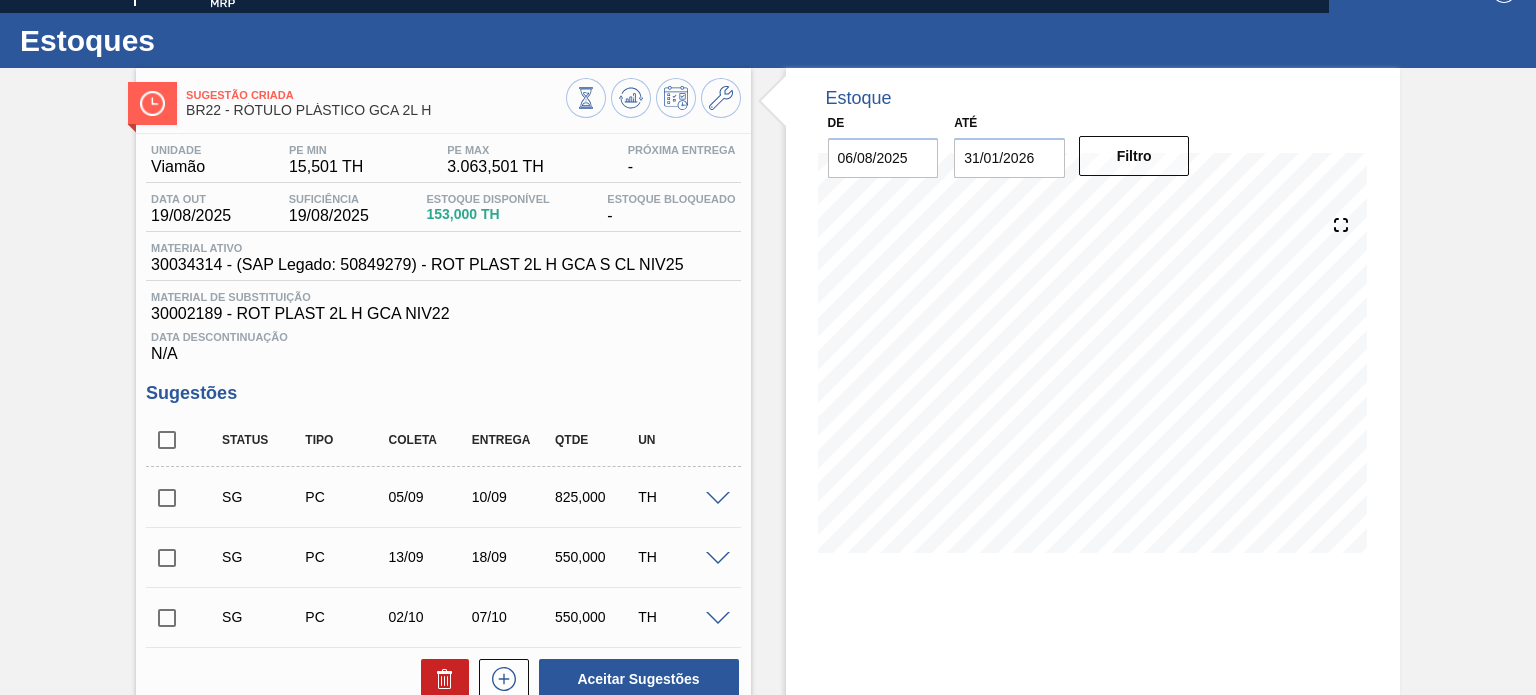 scroll, scrollTop: 0, scrollLeft: 0, axis: both 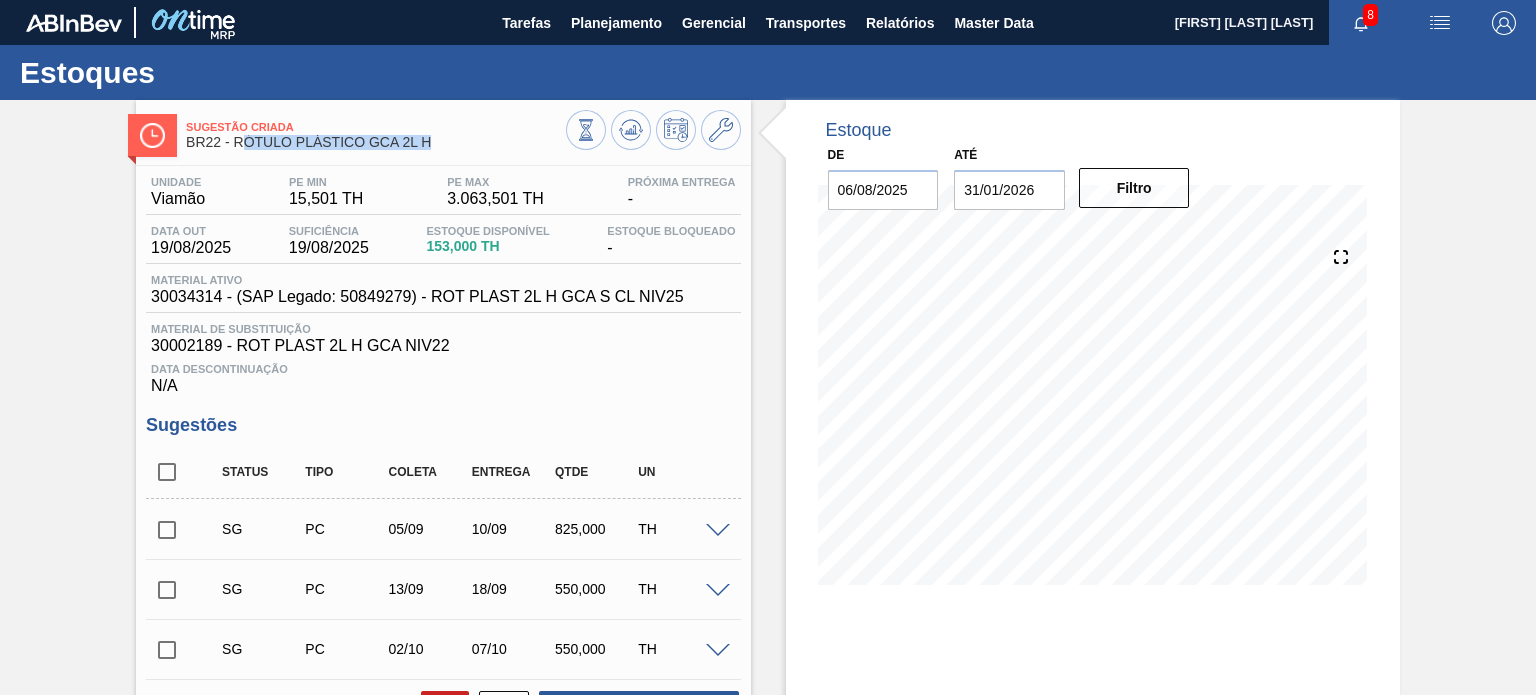 drag, startPoint x: 444, startPoint y: 143, endPoint x: 238, endPoint y: 141, distance: 206.0097 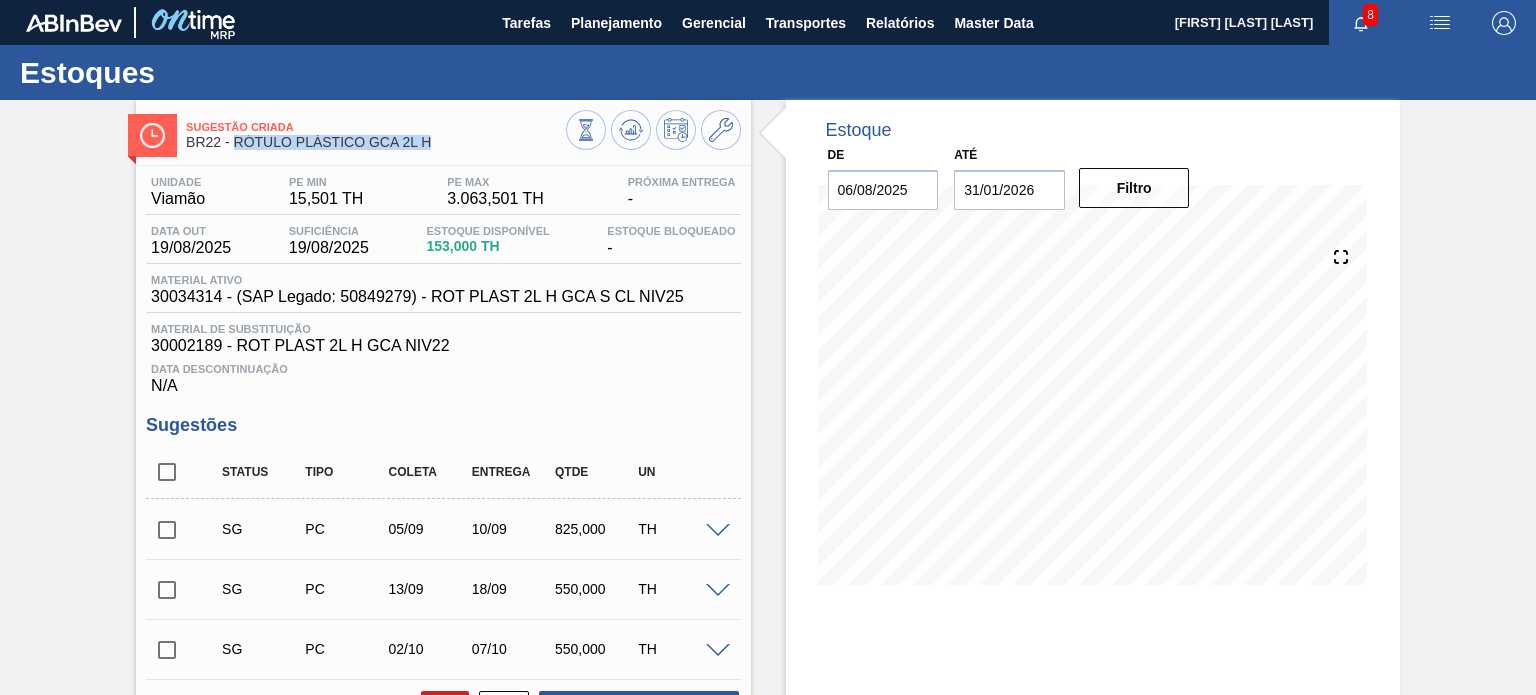 drag, startPoint x: 234, startPoint y: 141, endPoint x: 447, endPoint y: 143, distance: 213.00938 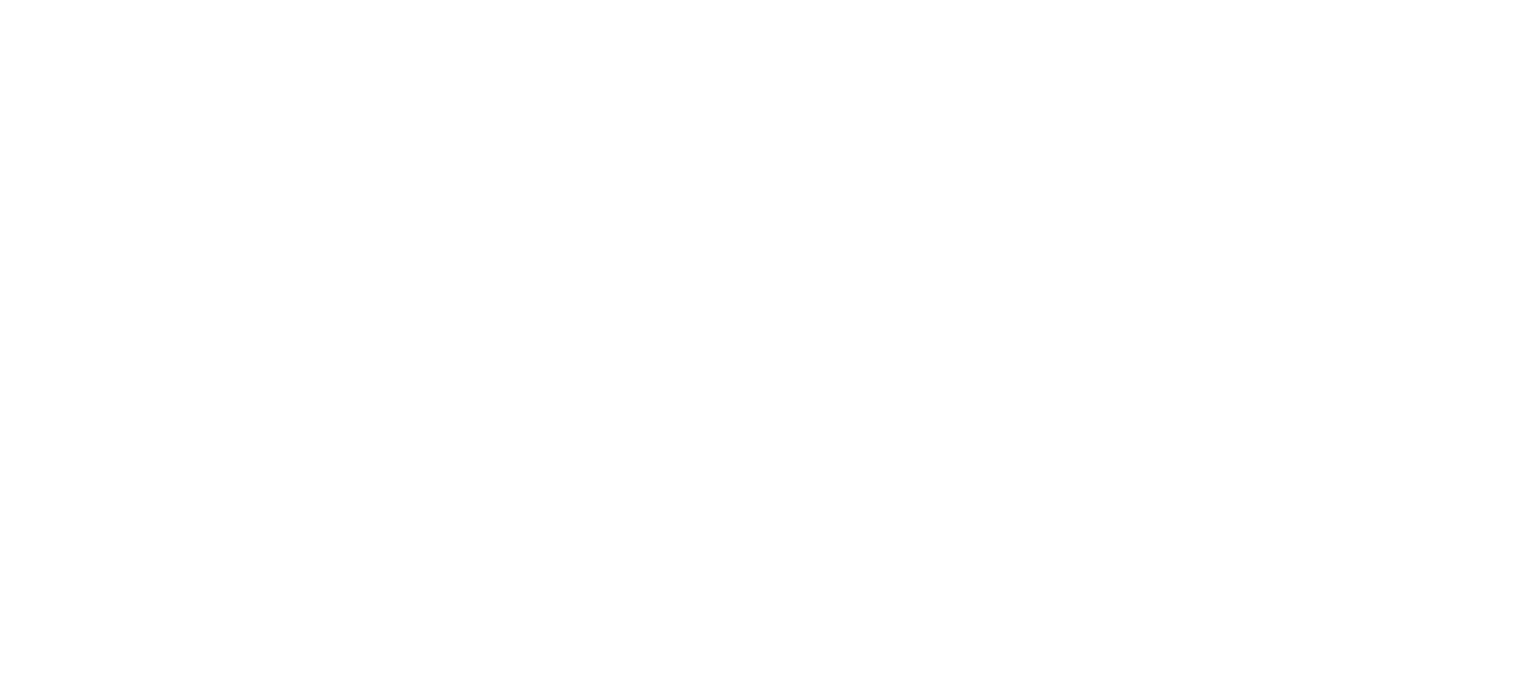 scroll, scrollTop: 0, scrollLeft: 0, axis: both 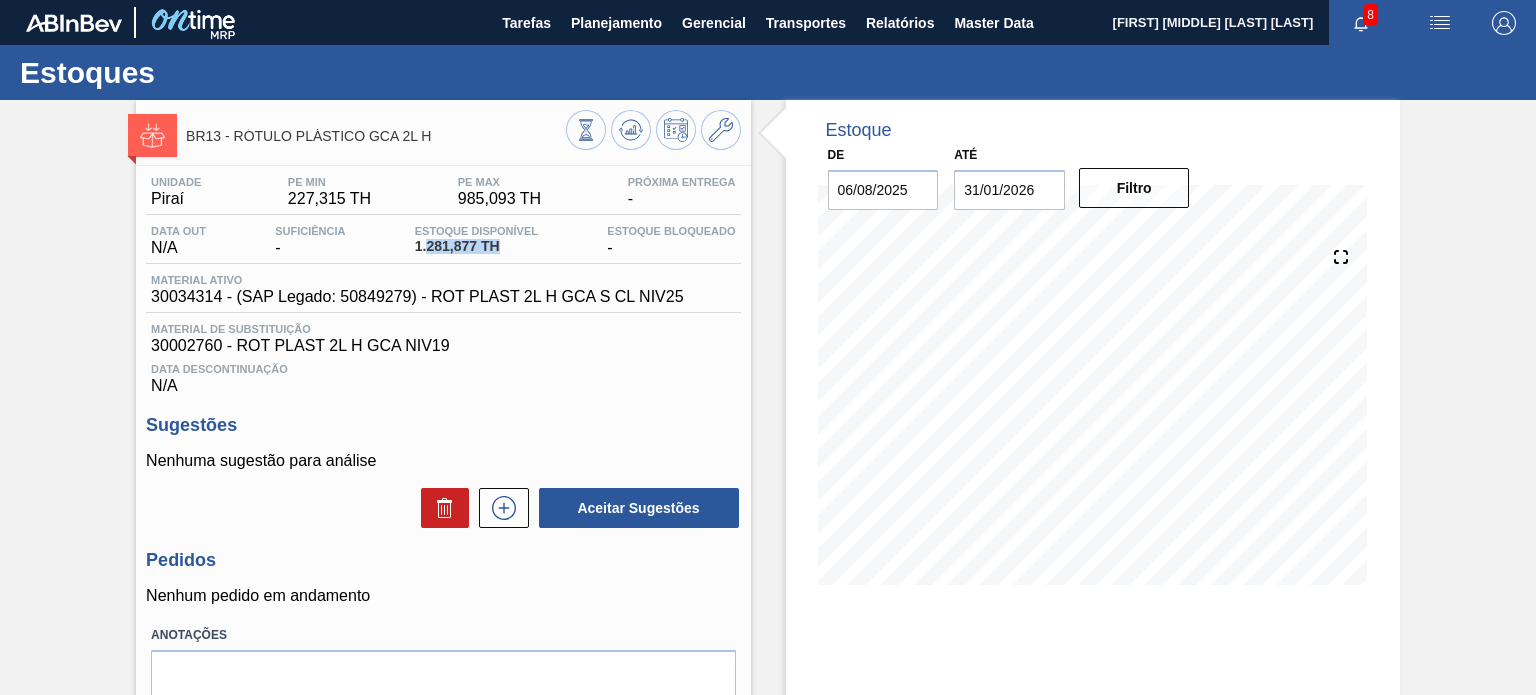 drag, startPoint x: 424, startPoint y: 240, endPoint x: 539, endPoint y: 242, distance: 115.01739 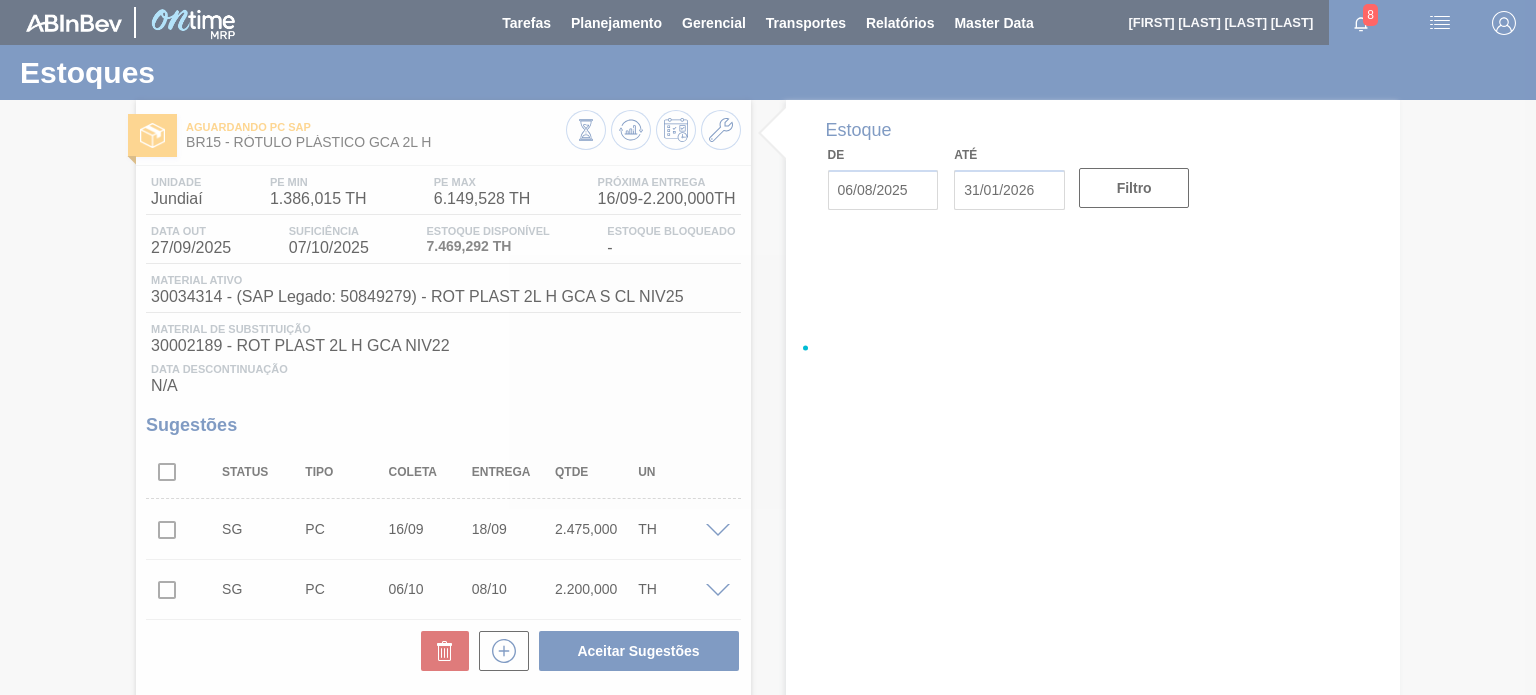scroll, scrollTop: 0, scrollLeft: 0, axis: both 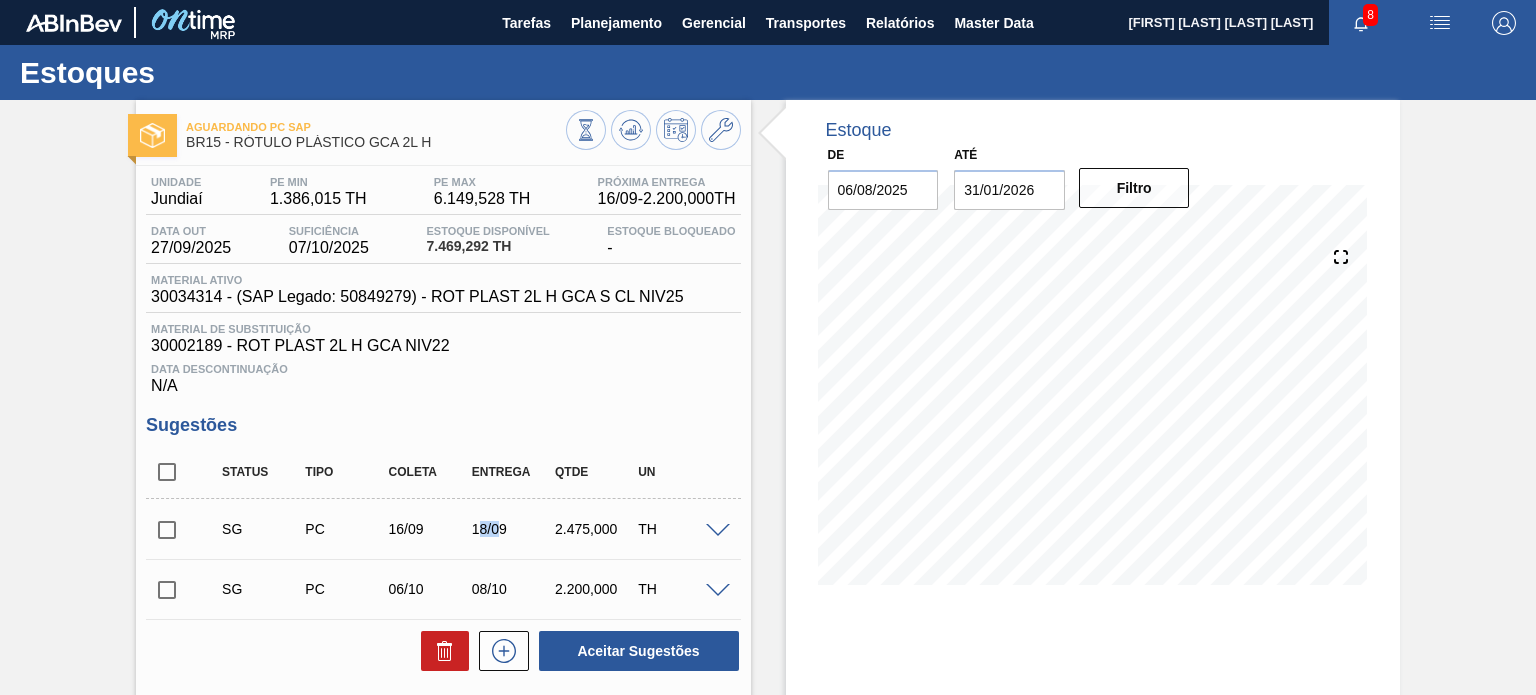 drag, startPoint x: 476, startPoint y: 529, endPoint x: 502, endPoint y: 527, distance: 26.076809 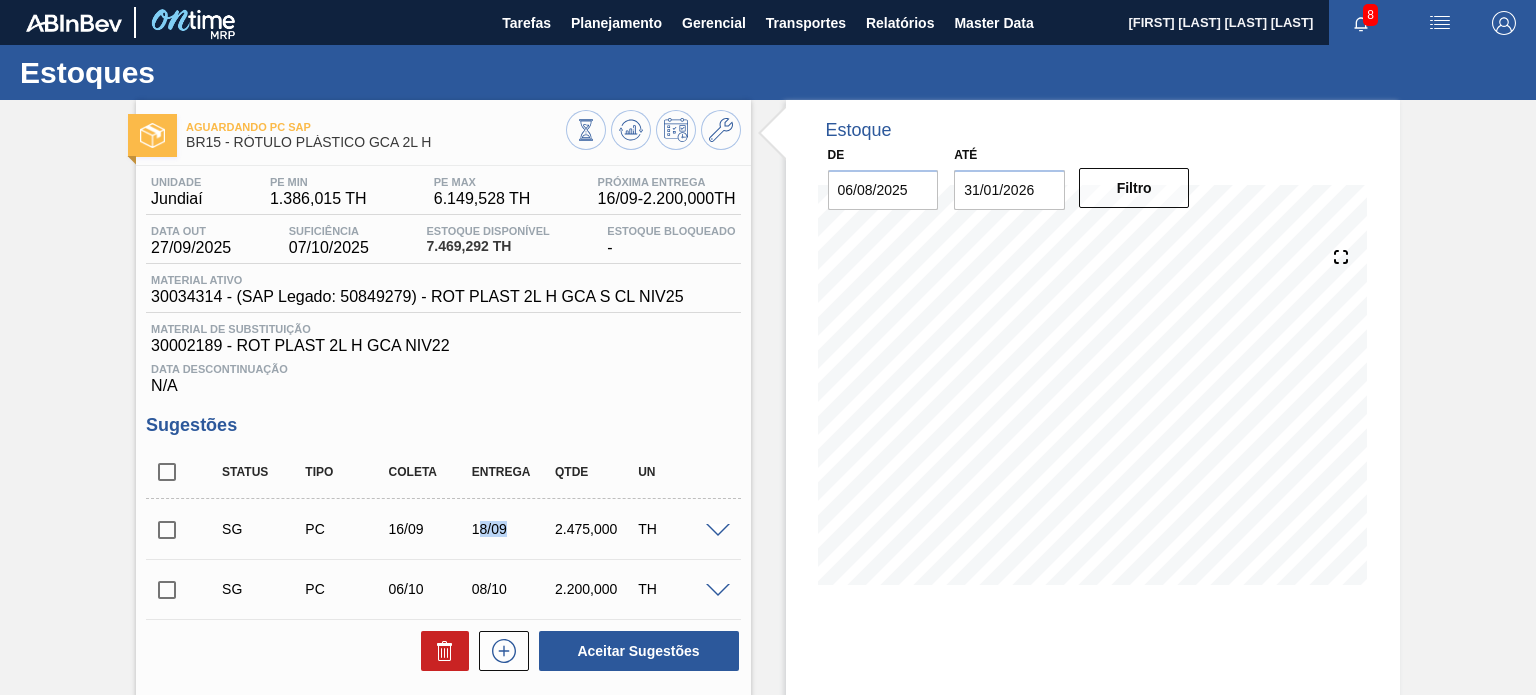 click on "18/09" at bounding box center [512, 529] 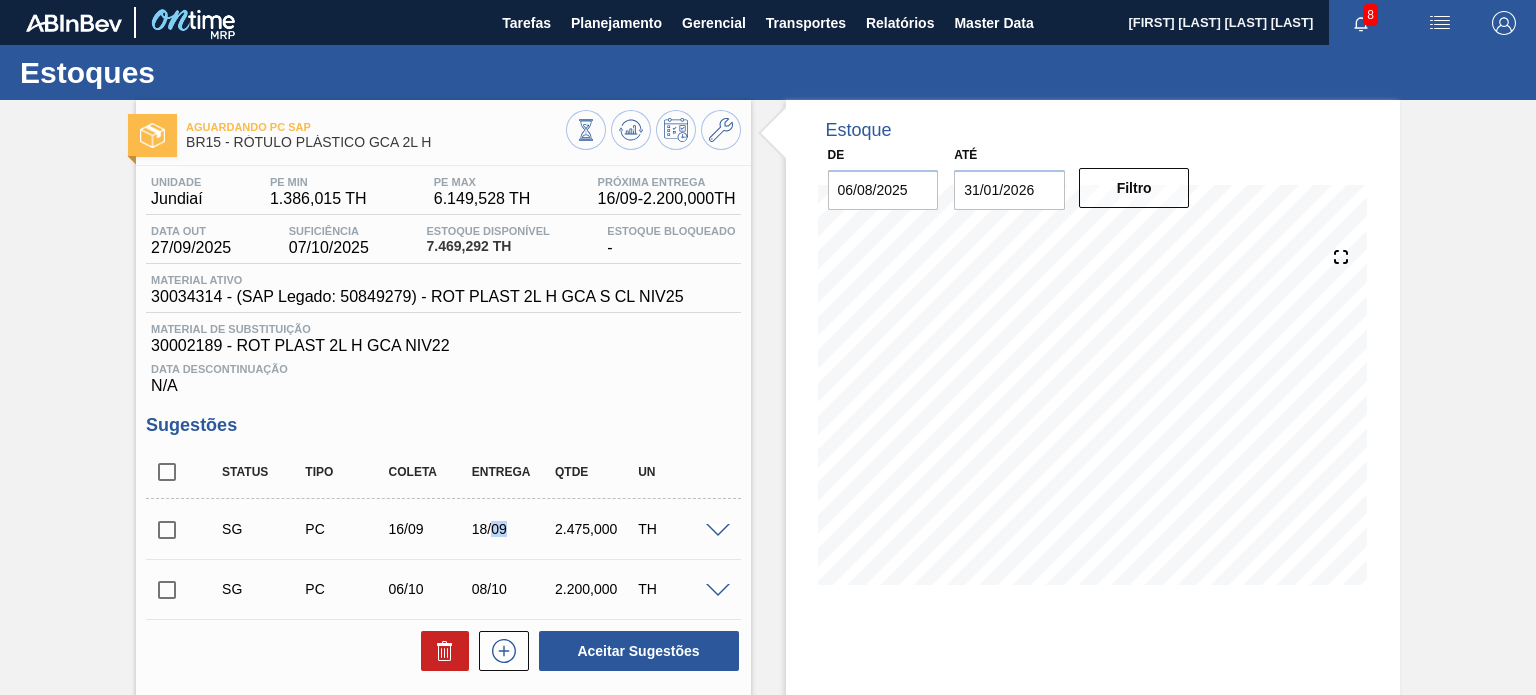 click on "18/09" at bounding box center (512, 529) 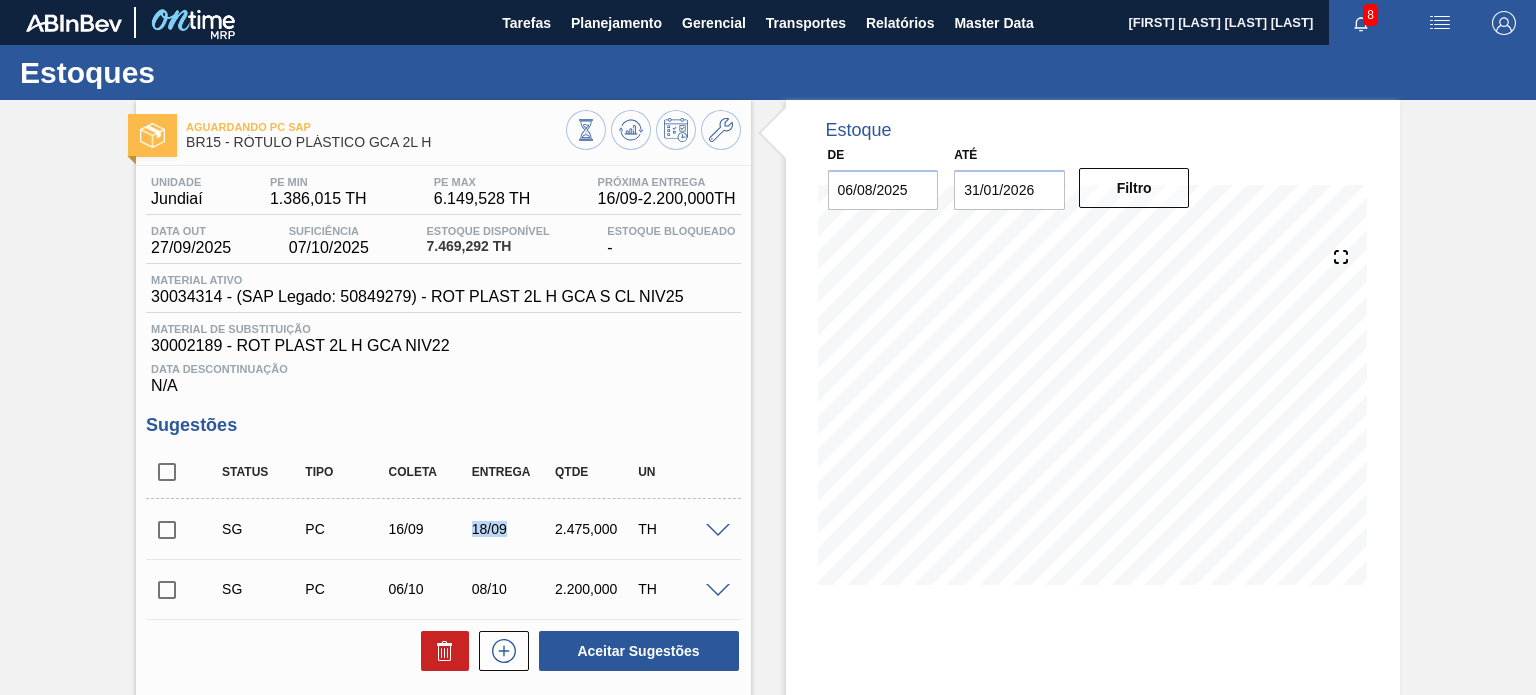 click on "18/09" at bounding box center [512, 529] 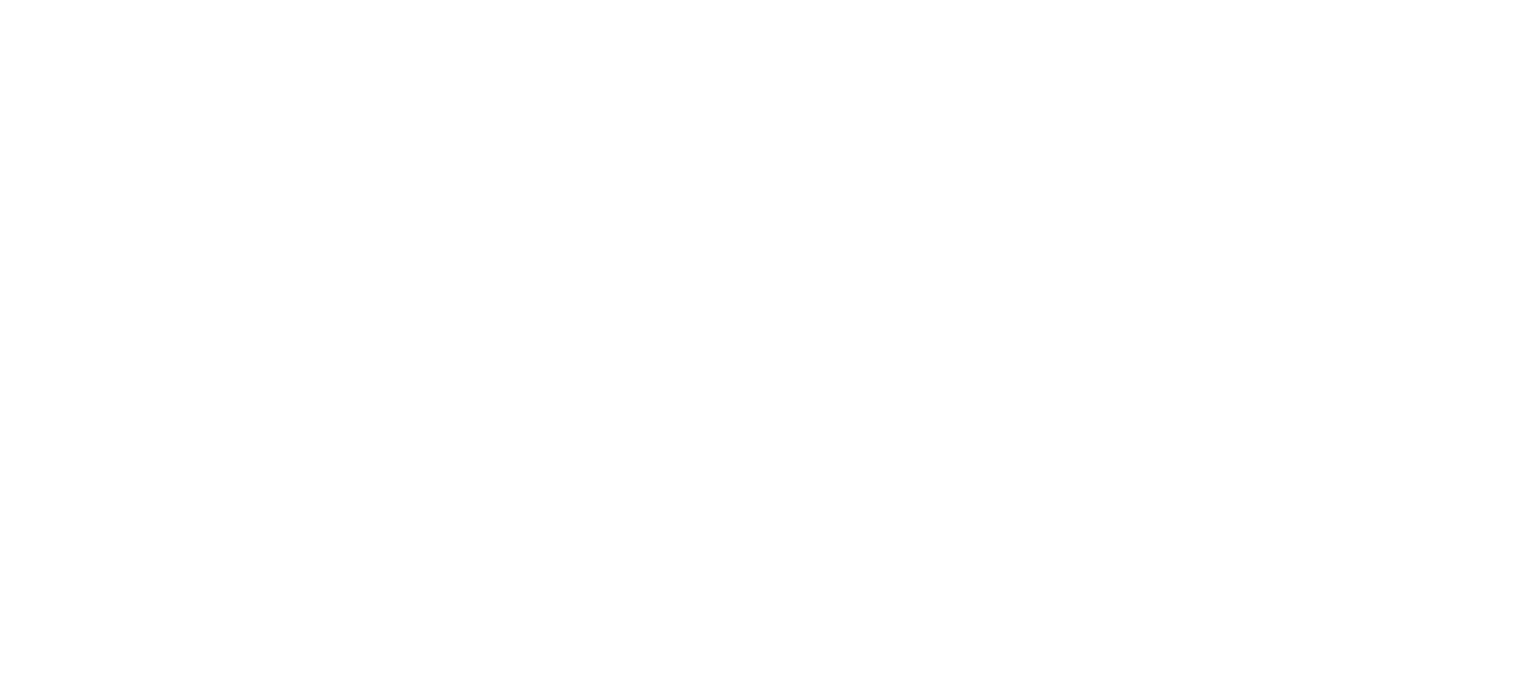 scroll, scrollTop: 0, scrollLeft: 0, axis: both 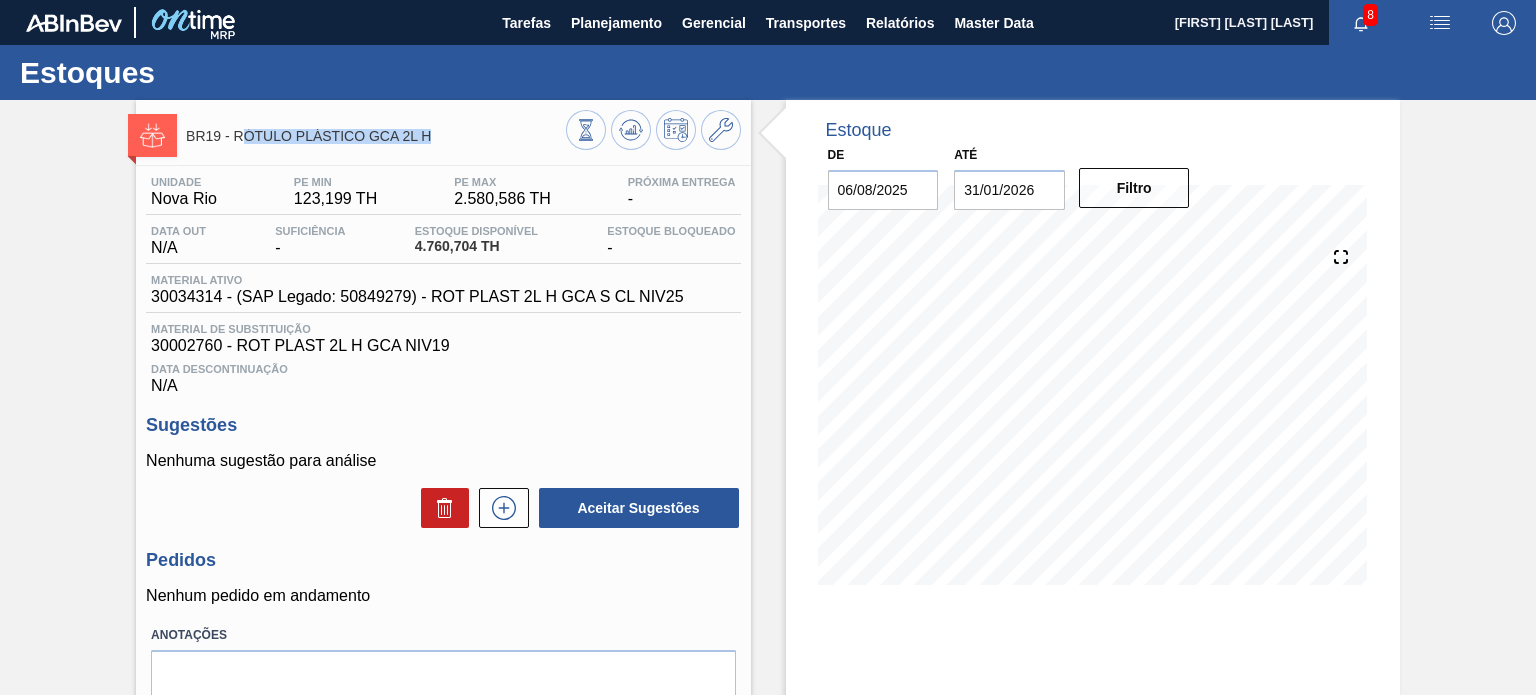 drag, startPoint x: 384, startPoint y: 139, endPoint x: 238, endPoint y: 157, distance: 147.10541 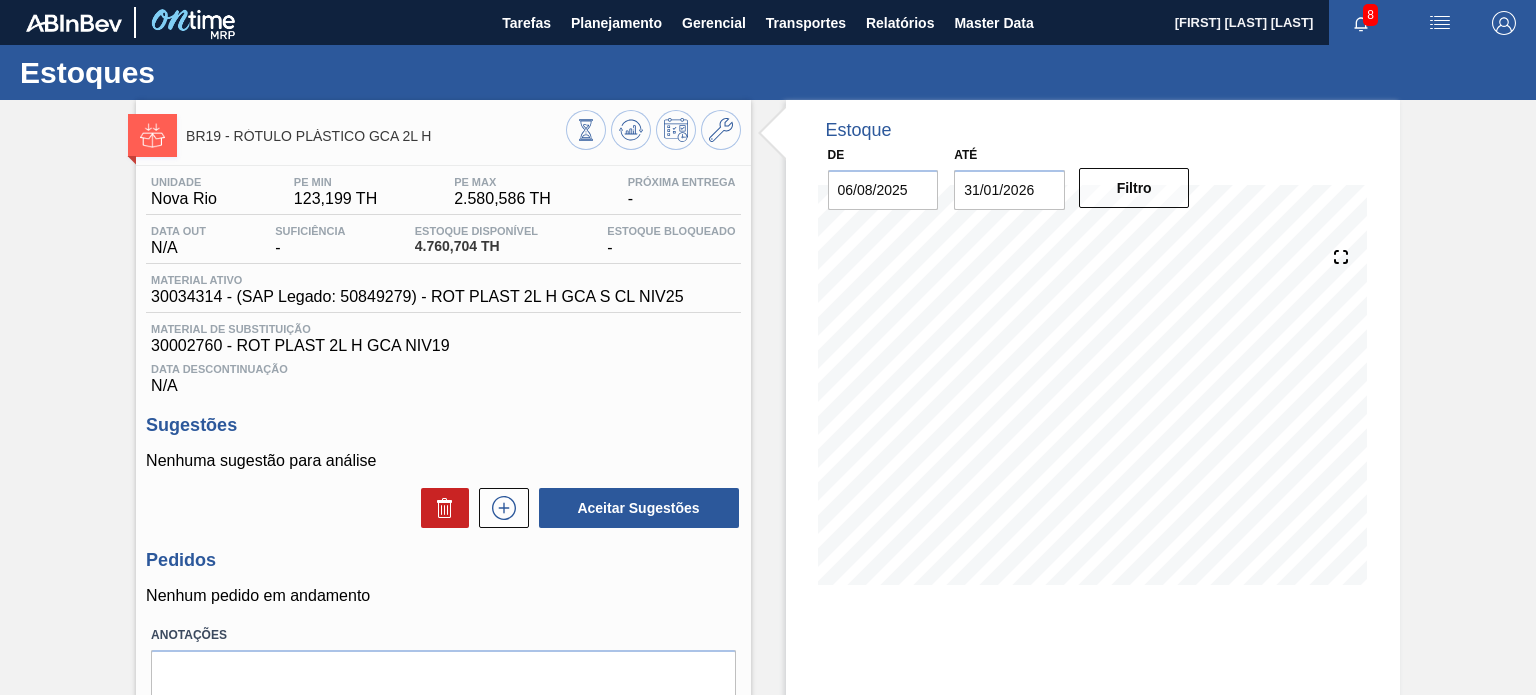 click on "BR19 - RÓTULO PLÁSTICO GCA 2L H" at bounding box center [375, 136] 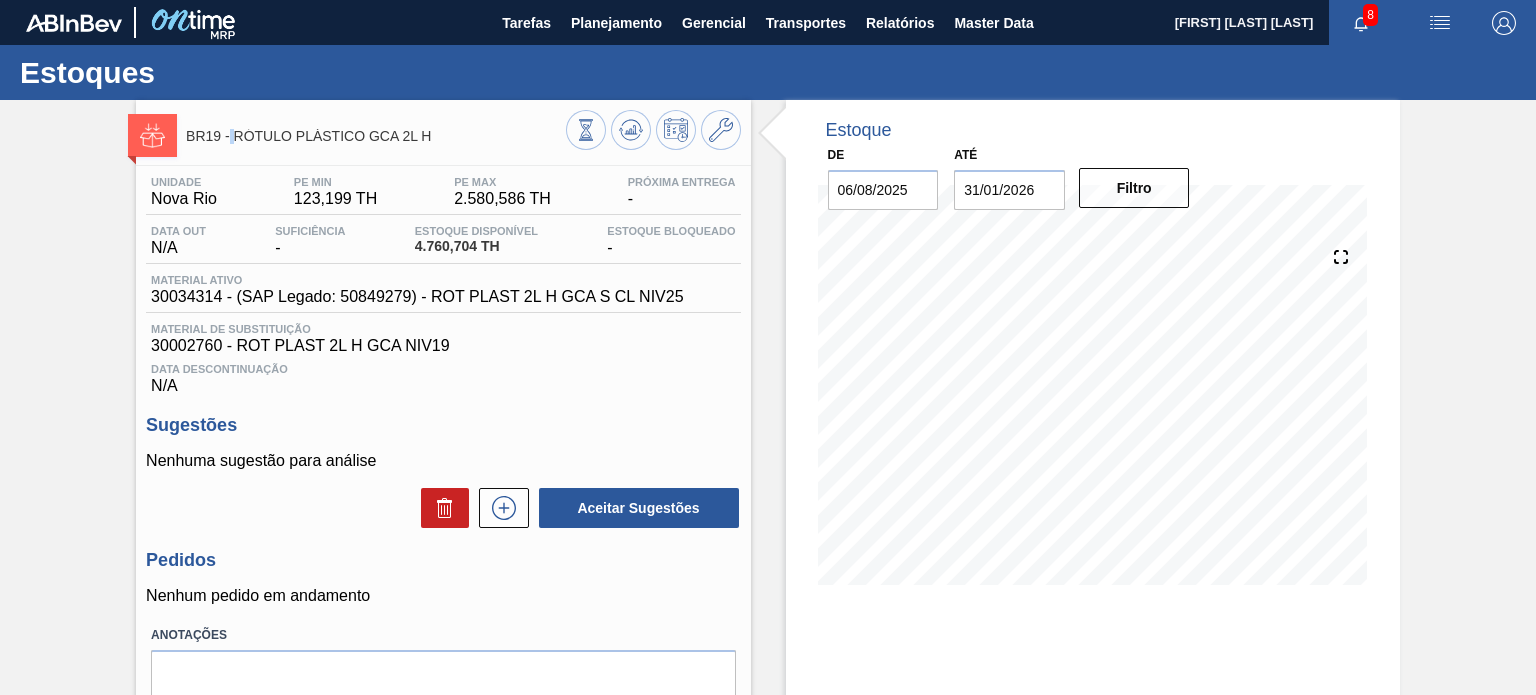 click on "BR19 - RÓTULO PLÁSTICO GCA 2L H" at bounding box center [375, 136] 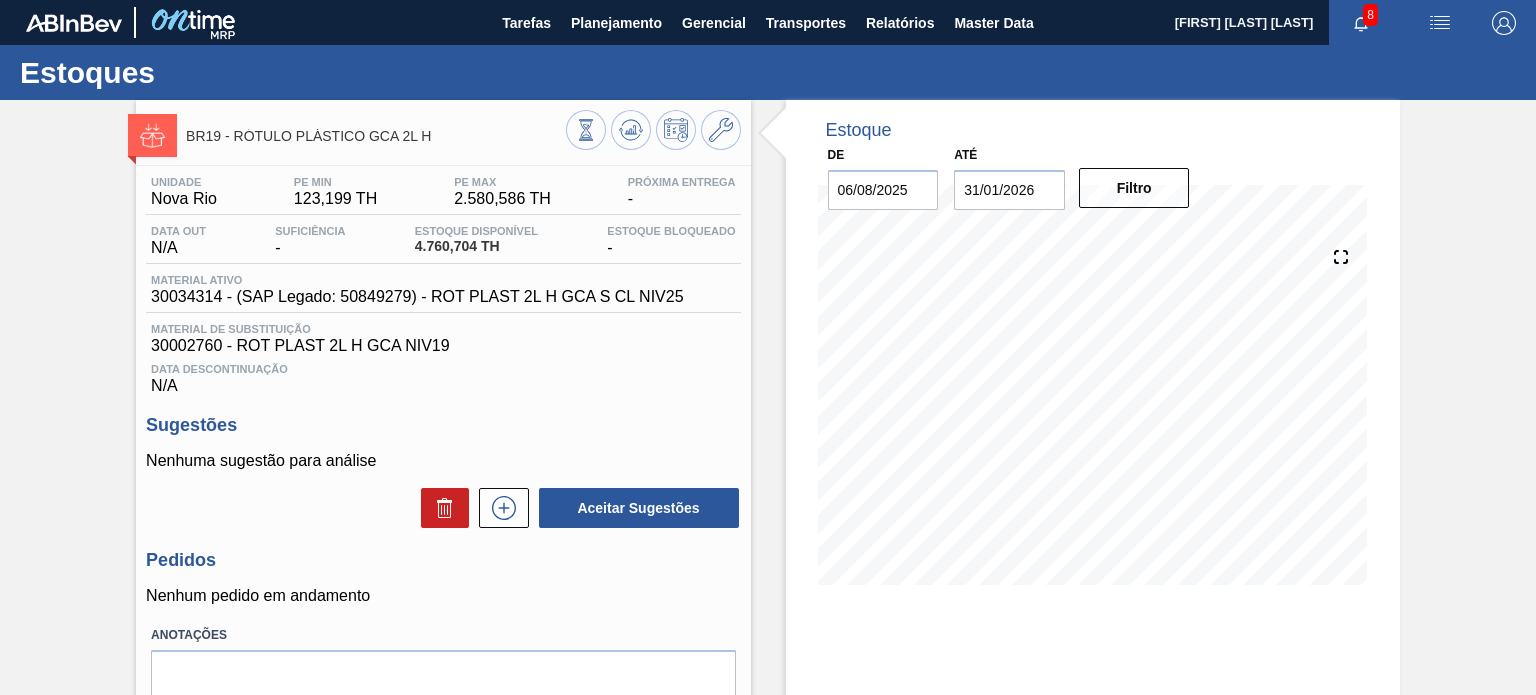 click on "BR19 - RÓTULO PLÁSTICO GCA 2L H" at bounding box center (375, 136) 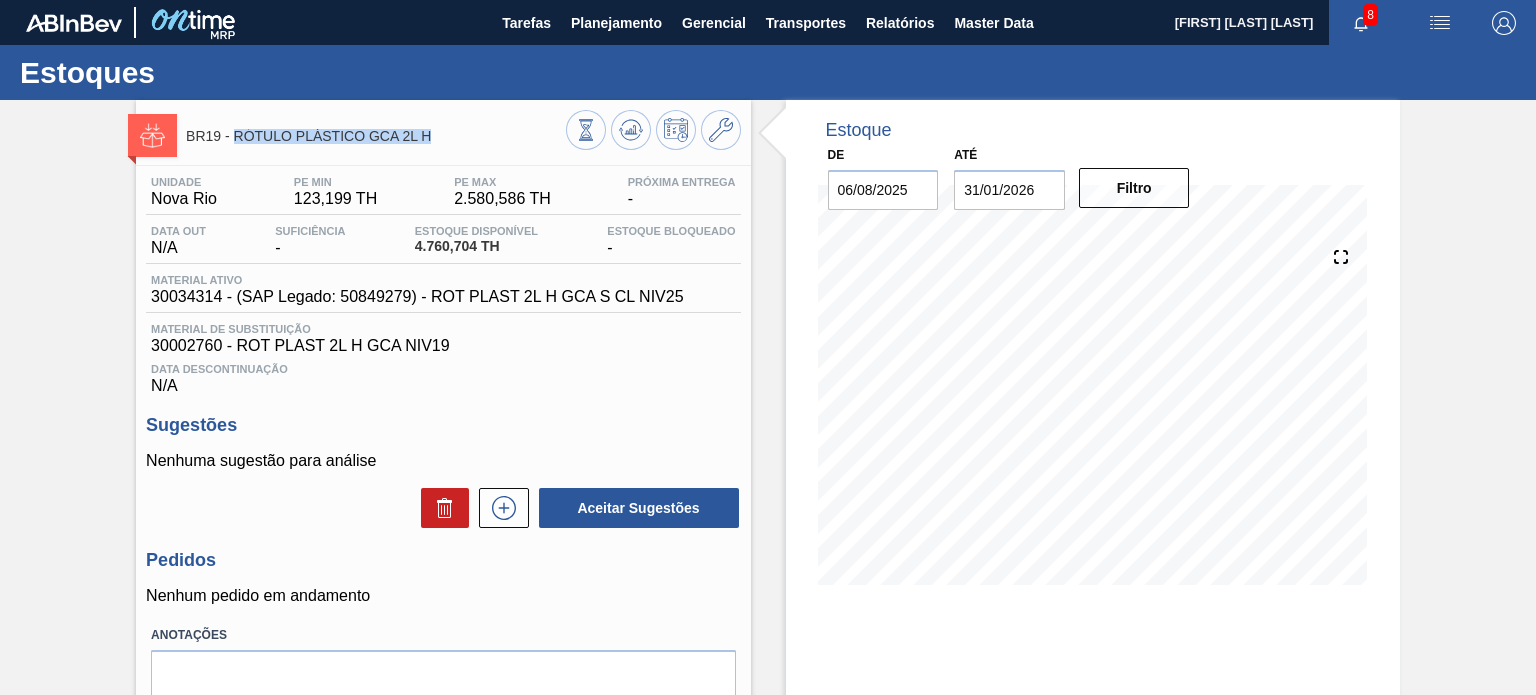 drag, startPoint x: 232, startPoint y: 134, endPoint x: 461, endPoint y: 151, distance: 229.63014 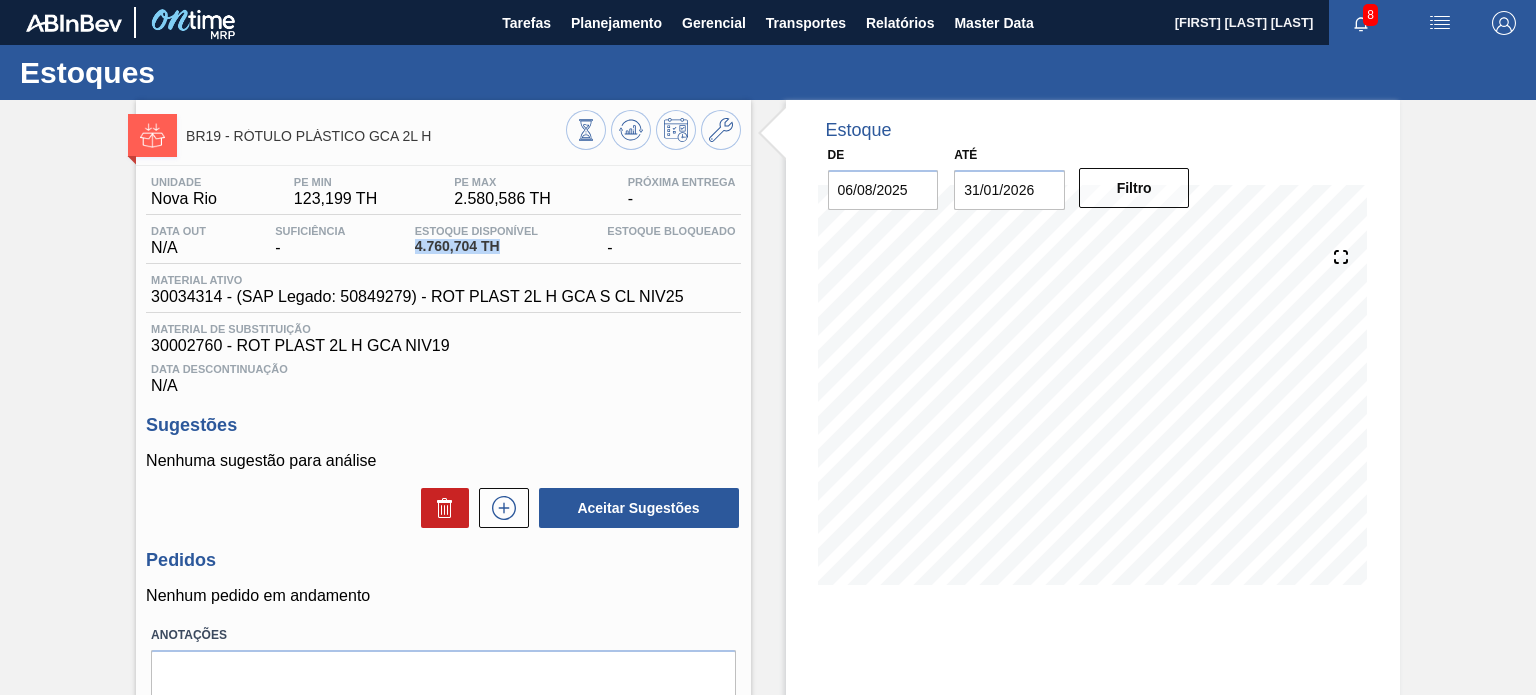 drag, startPoint x: 437, startPoint y: 243, endPoint x: 392, endPoint y: 244, distance: 45.01111 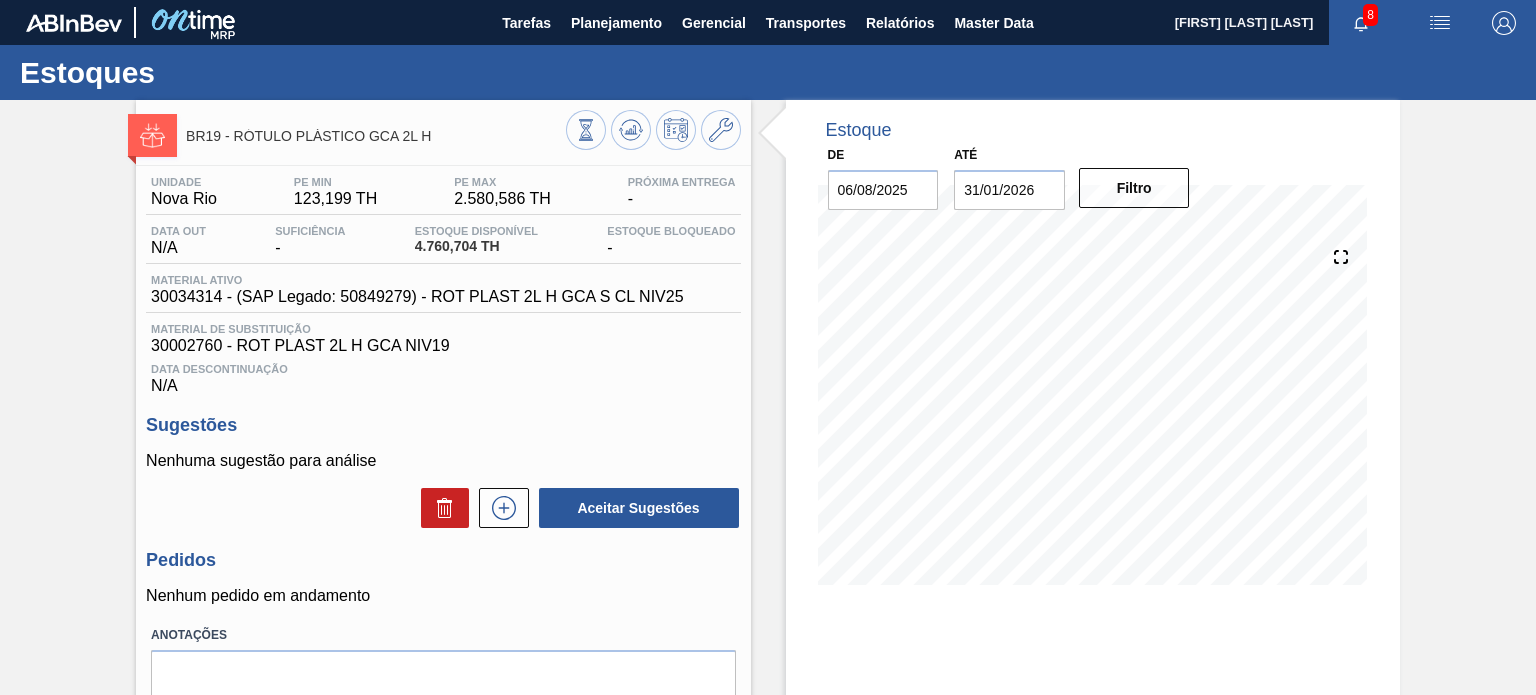 click on "30002760 - ROT PLAST 2L H GCA NIV19" at bounding box center (443, 346) 